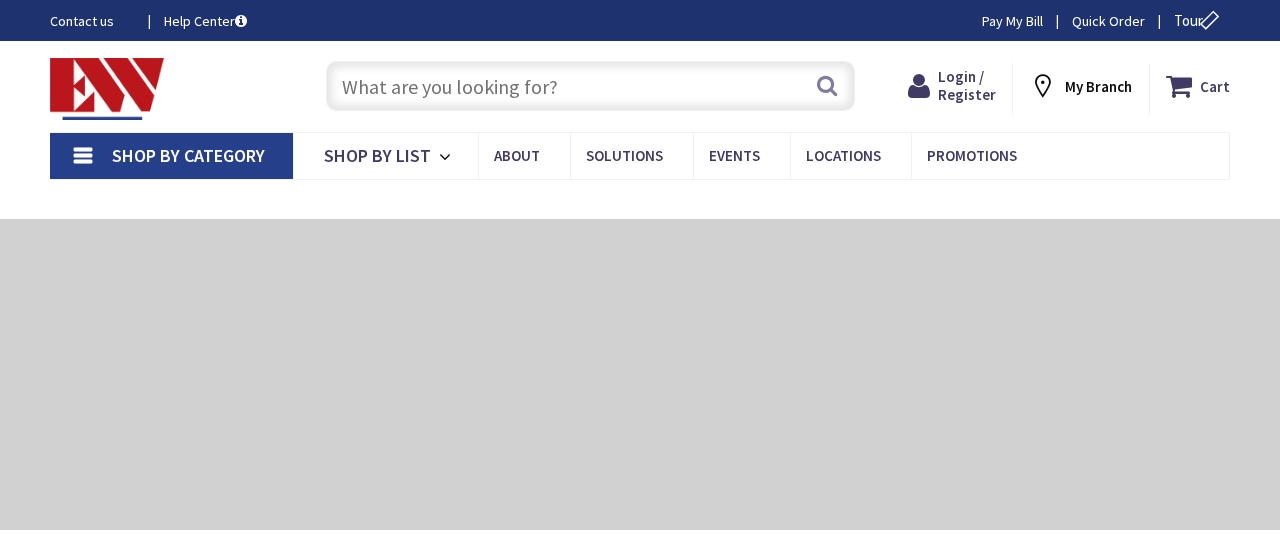 scroll, scrollTop: 0, scrollLeft: 0, axis: both 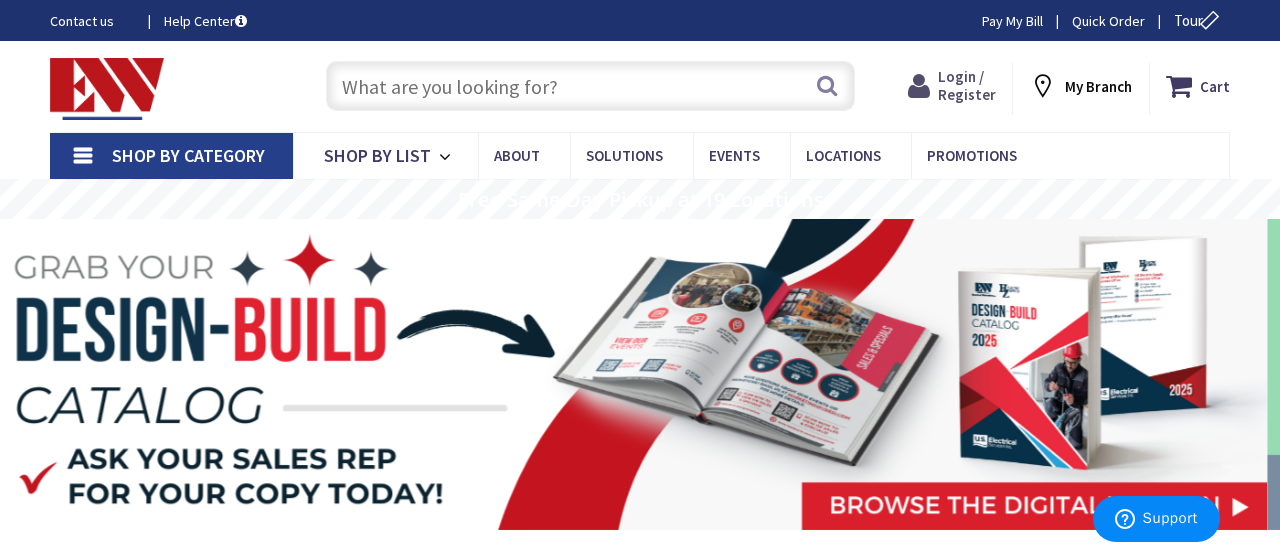 click on "Login / Register" at bounding box center [967, 85] 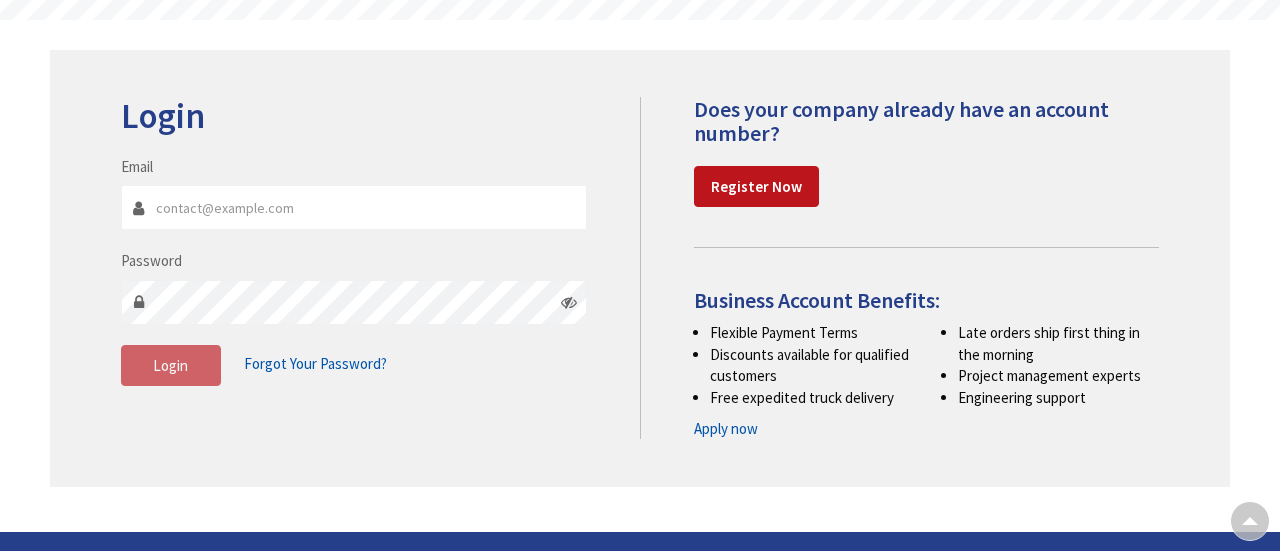 scroll, scrollTop: 199, scrollLeft: 0, axis: vertical 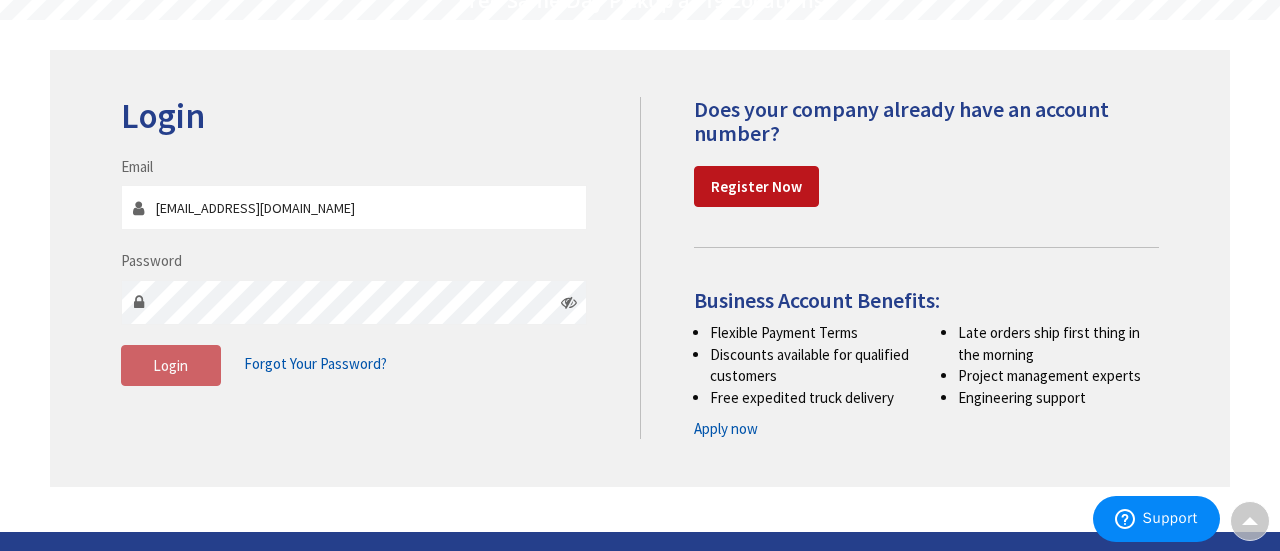 type on "[EMAIL_ADDRESS][DOMAIN_NAME]" 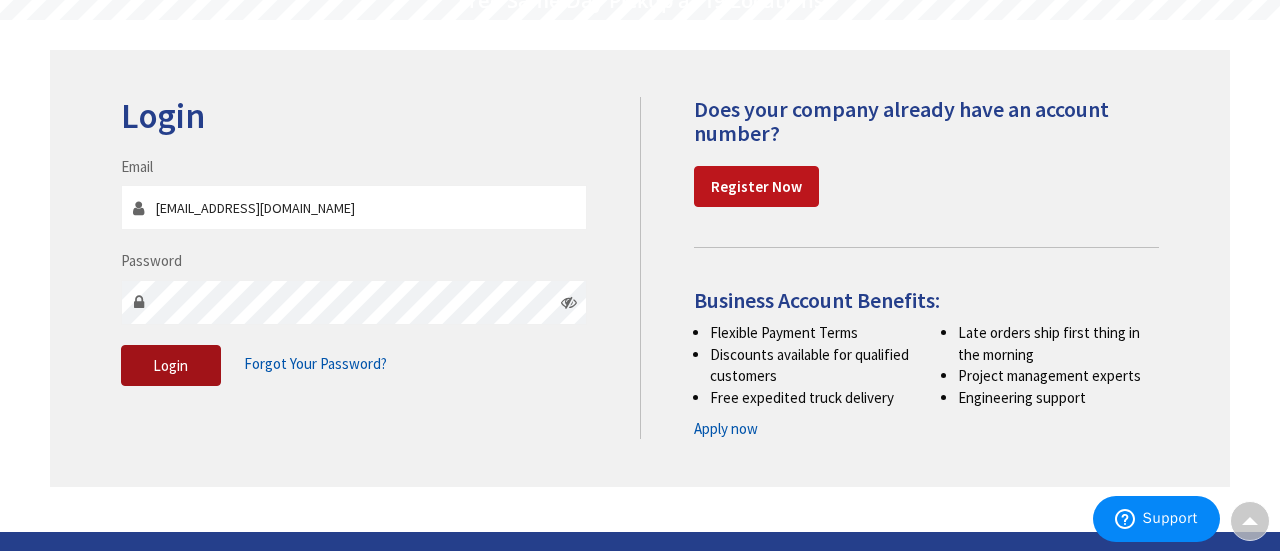 click on "Login" at bounding box center [171, 366] 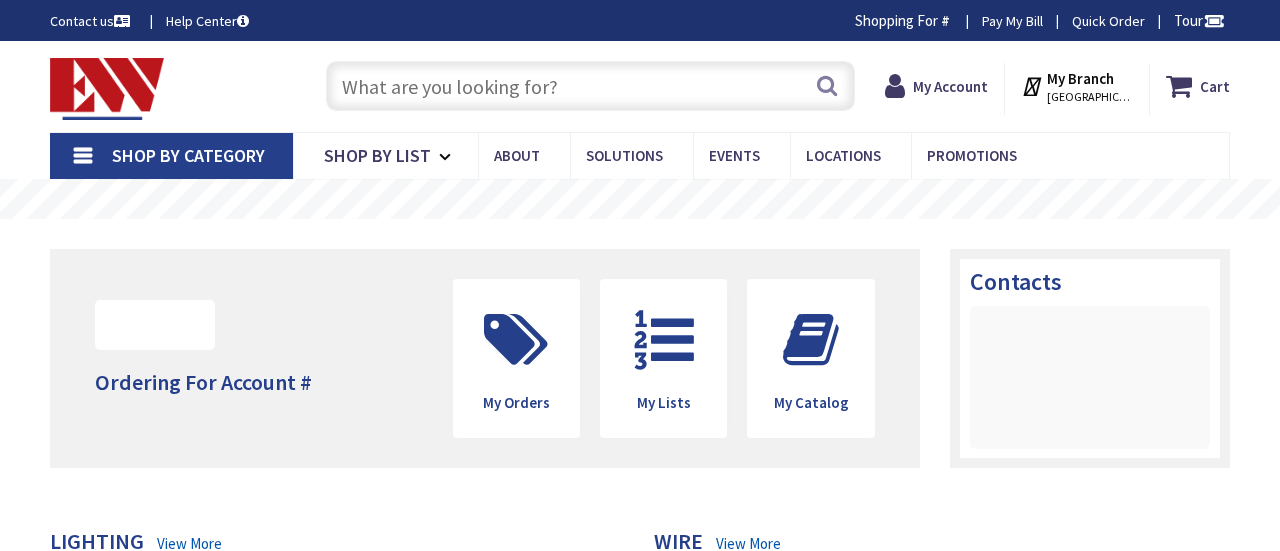 scroll, scrollTop: 0, scrollLeft: 0, axis: both 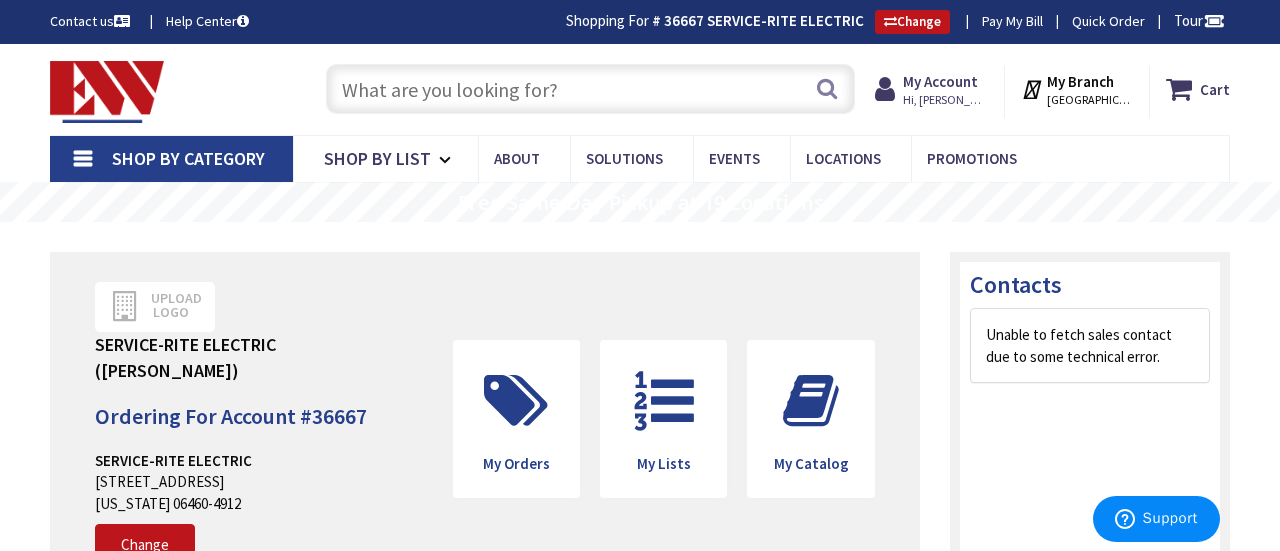 click at bounding box center (590, 89) 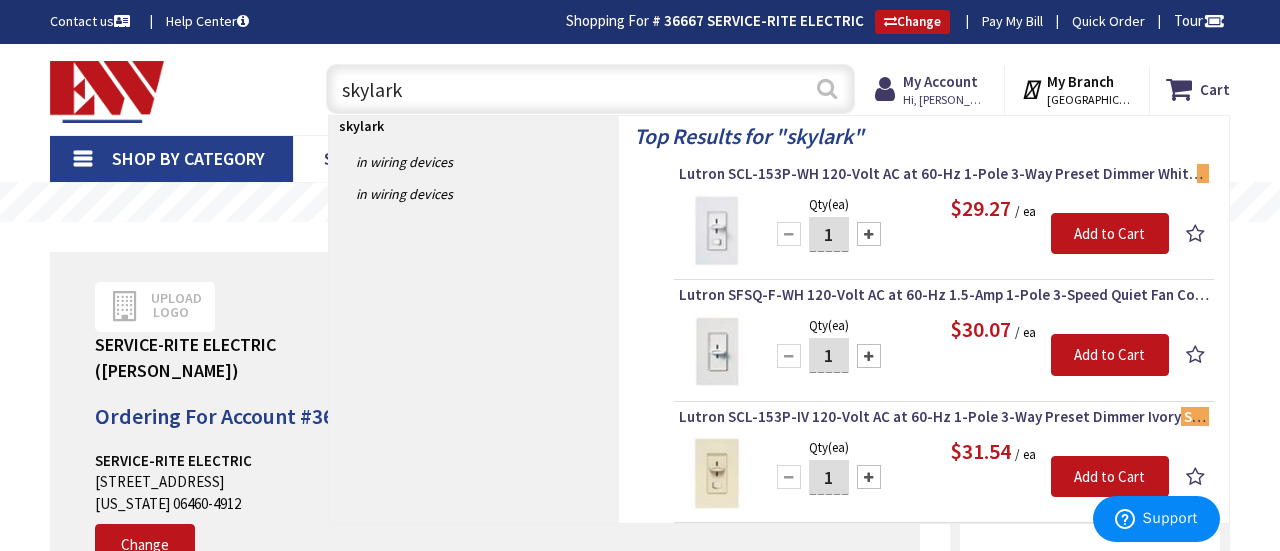 type on "skylark" 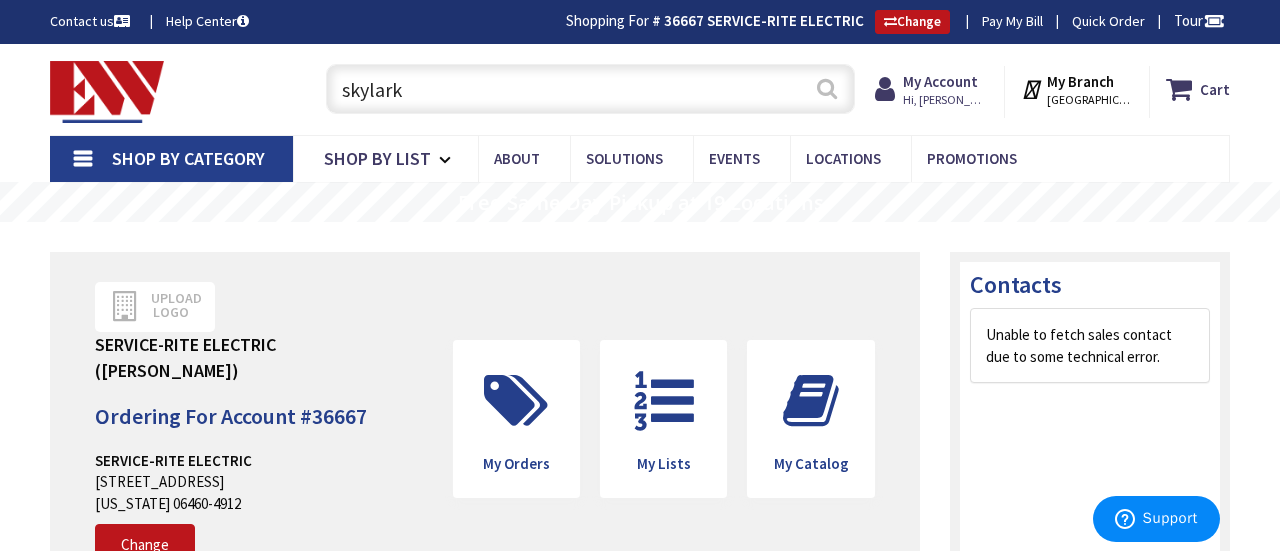 click on "Search" at bounding box center (827, 88) 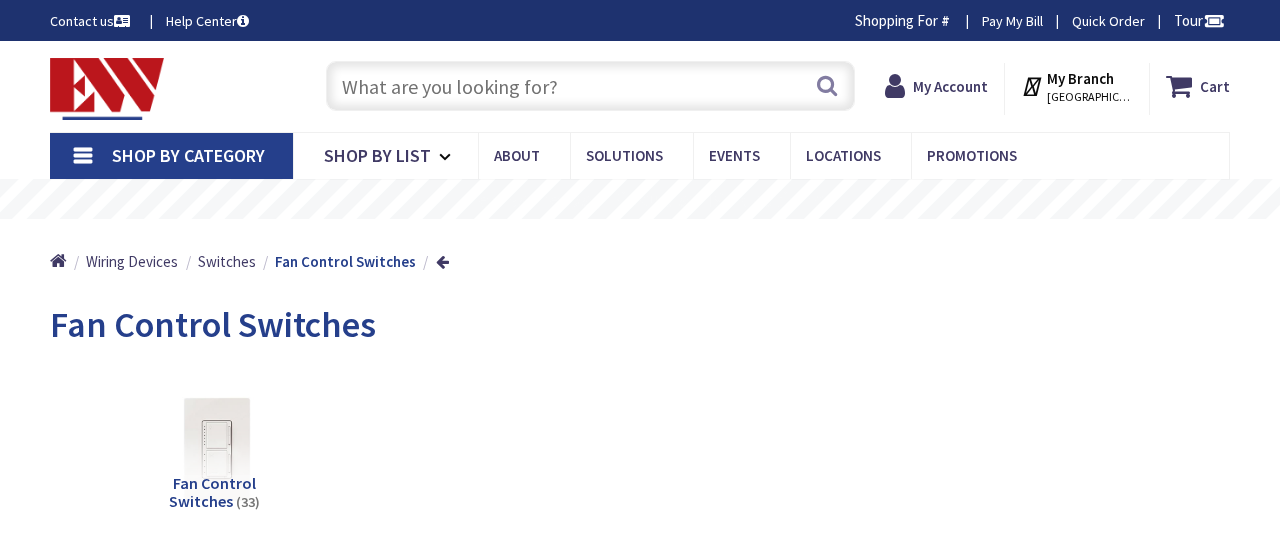 scroll, scrollTop: 204, scrollLeft: 0, axis: vertical 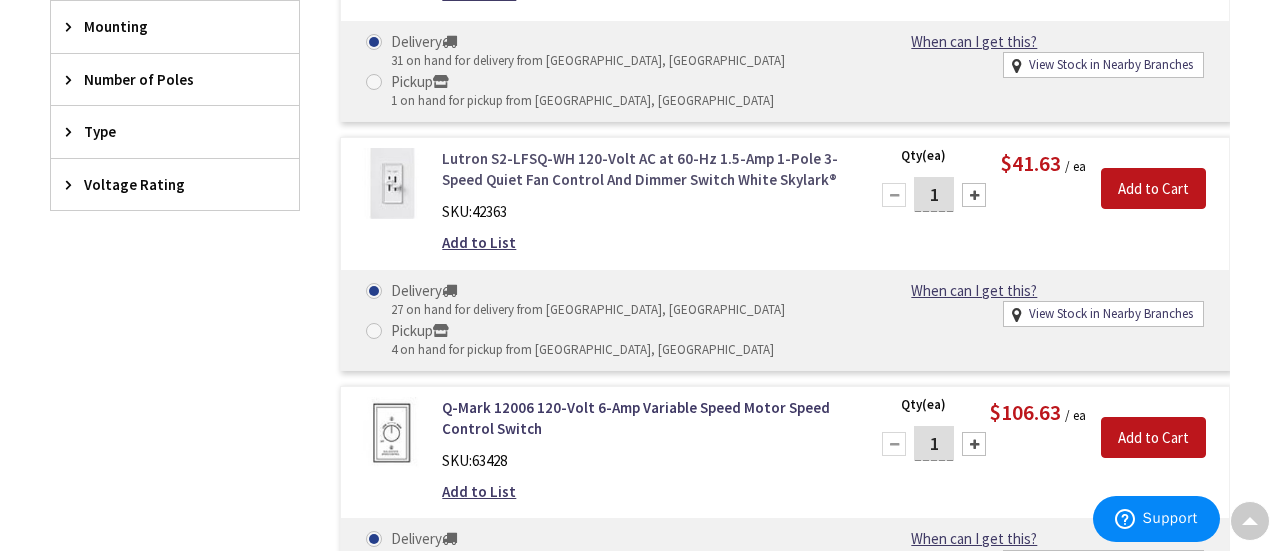click on "Lutron S2-LFSQ-WH 120-Volt AC at 60-Hz 1.5-Amp 1-Pole 3-Speed Quiet Fan Control And Dimmer Switch White Skylark®" at bounding box center (643, 169) 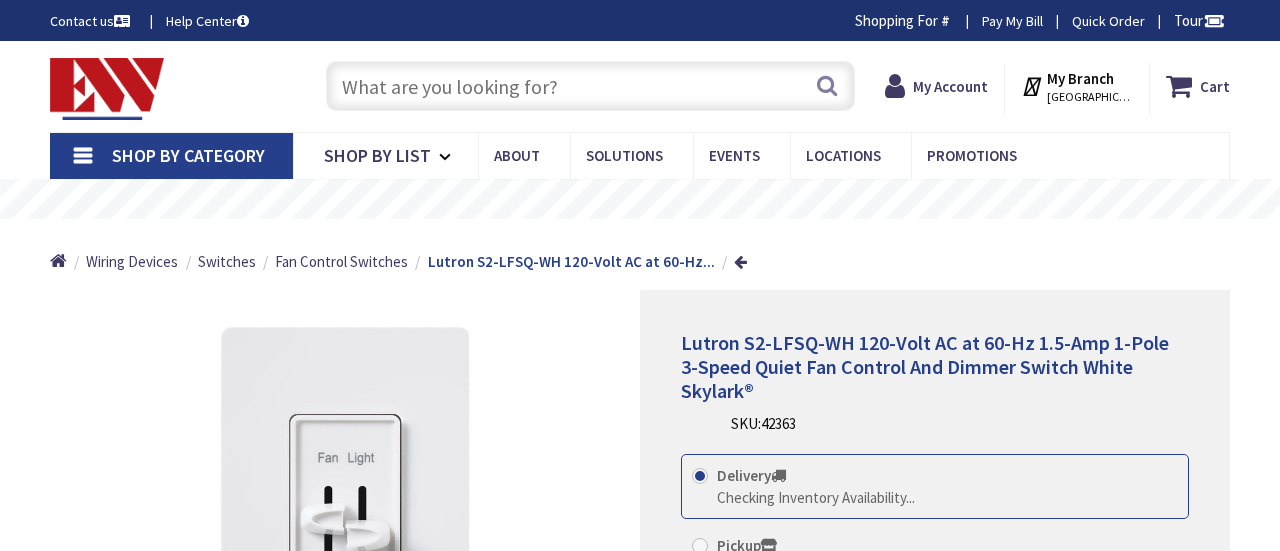 scroll, scrollTop: 0, scrollLeft: 0, axis: both 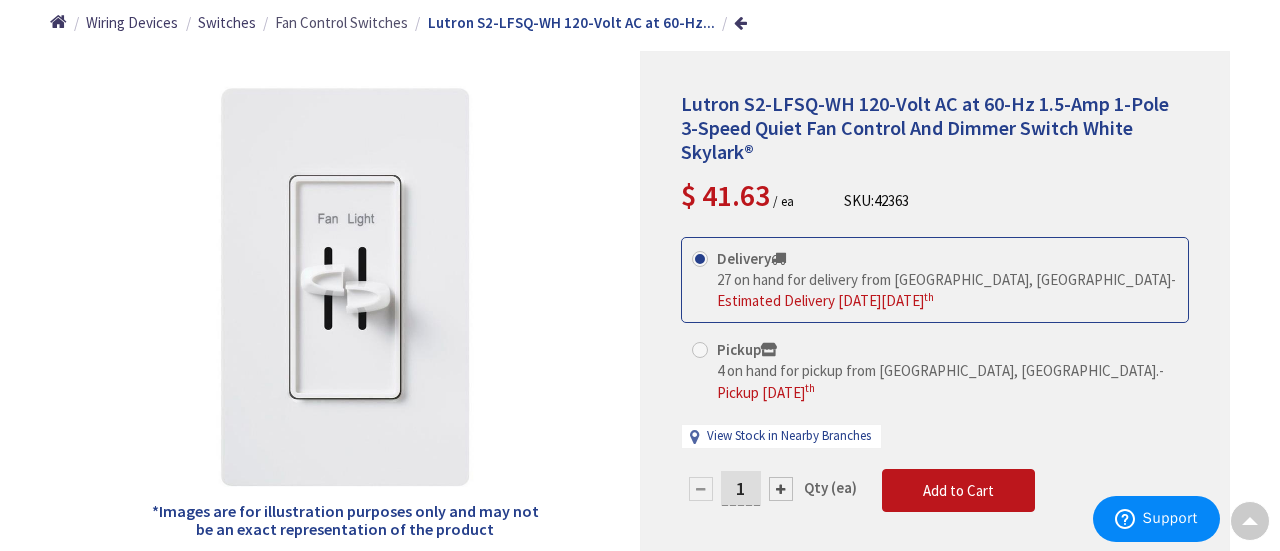 click on "Fan Control Switches" at bounding box center (341, 22) 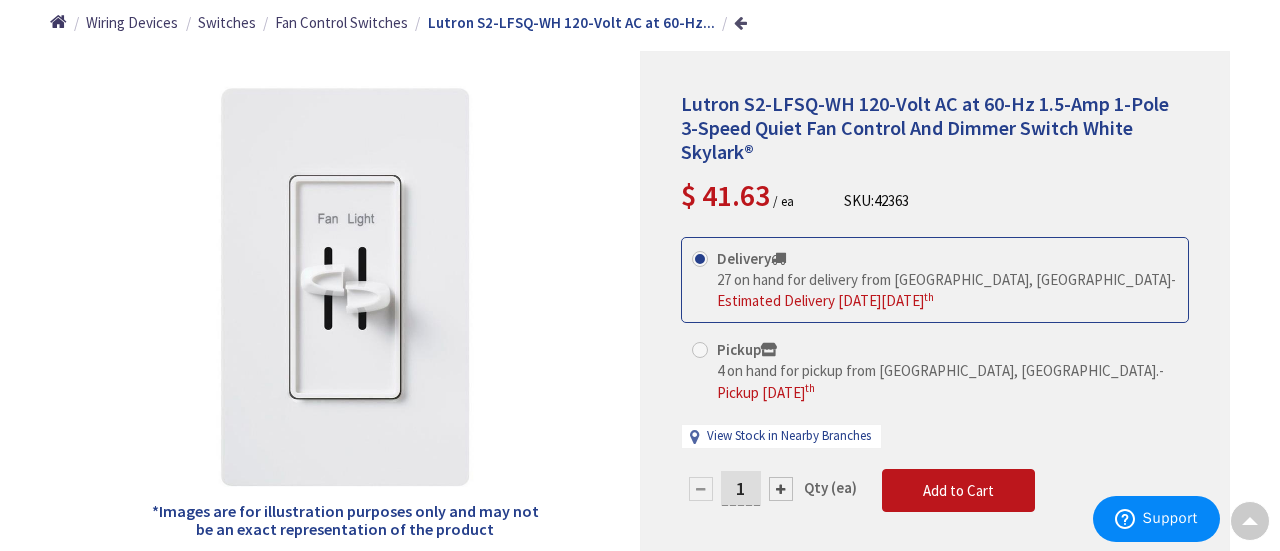 click at bounding box center [740, 22] 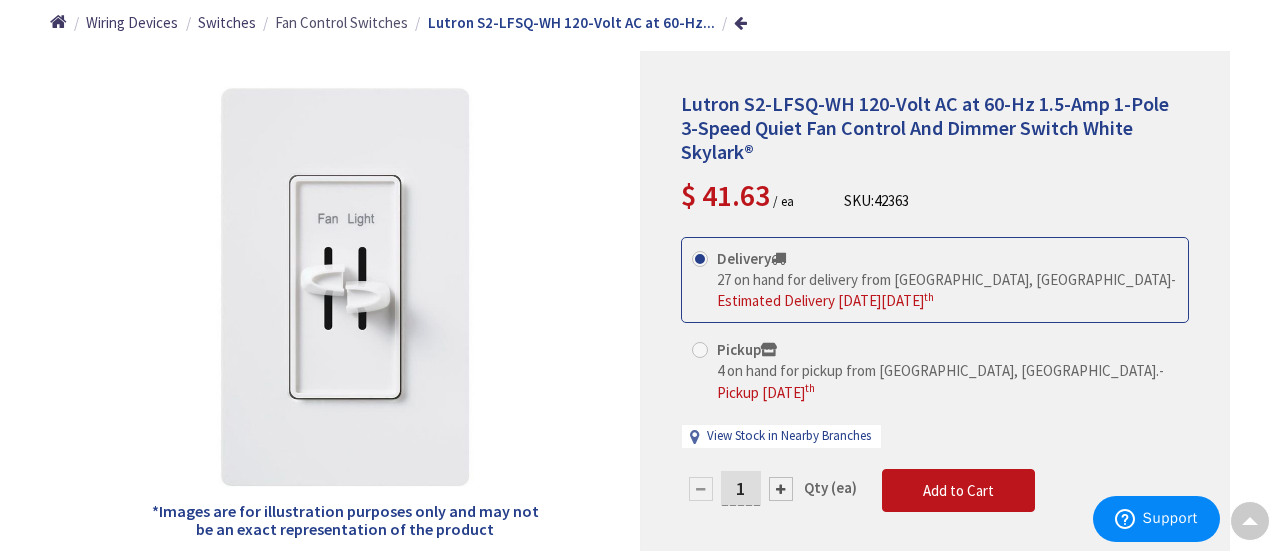 click on "Fan Control Switches" at bounding box center (341, 22) 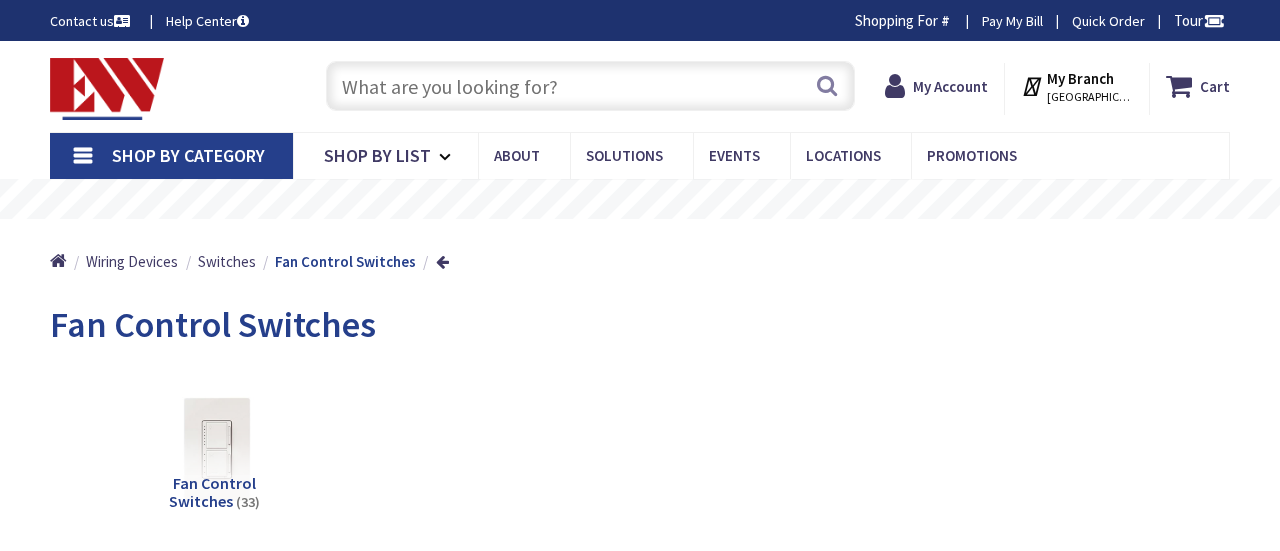 scroll, scrollTop: 0, scrollLeft: 0, axis: both 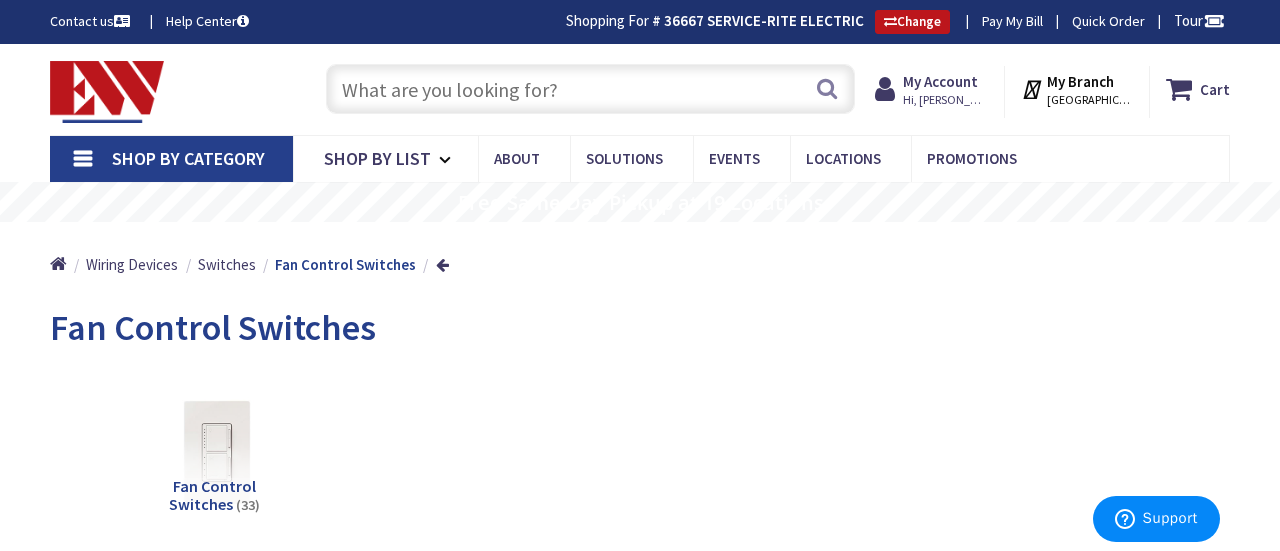 click at bounding box center (590, 89) 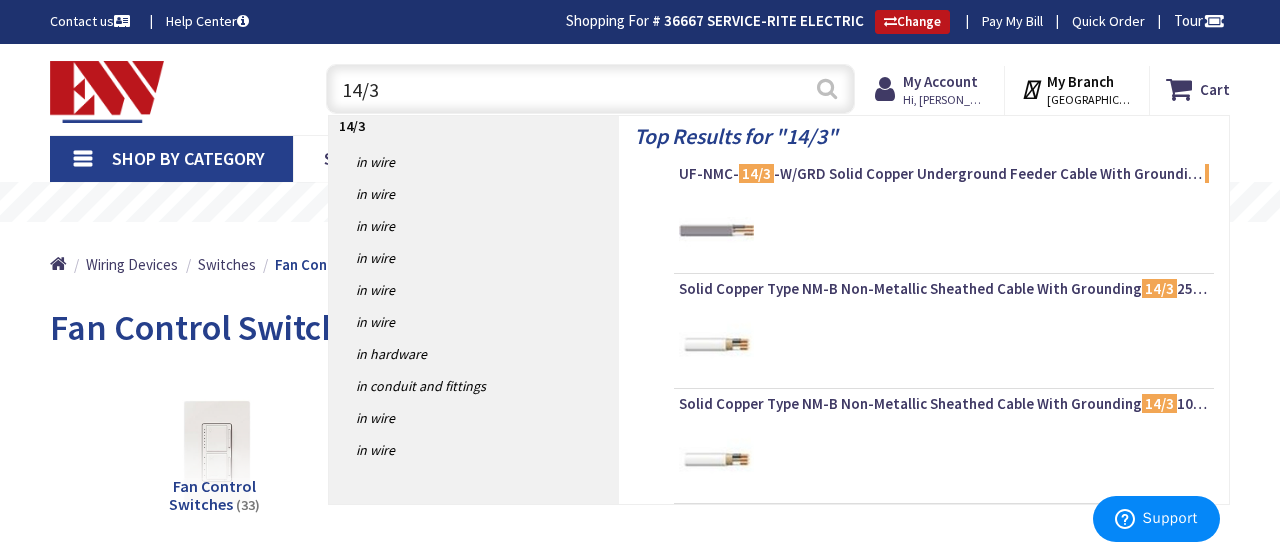 type on "14/3" 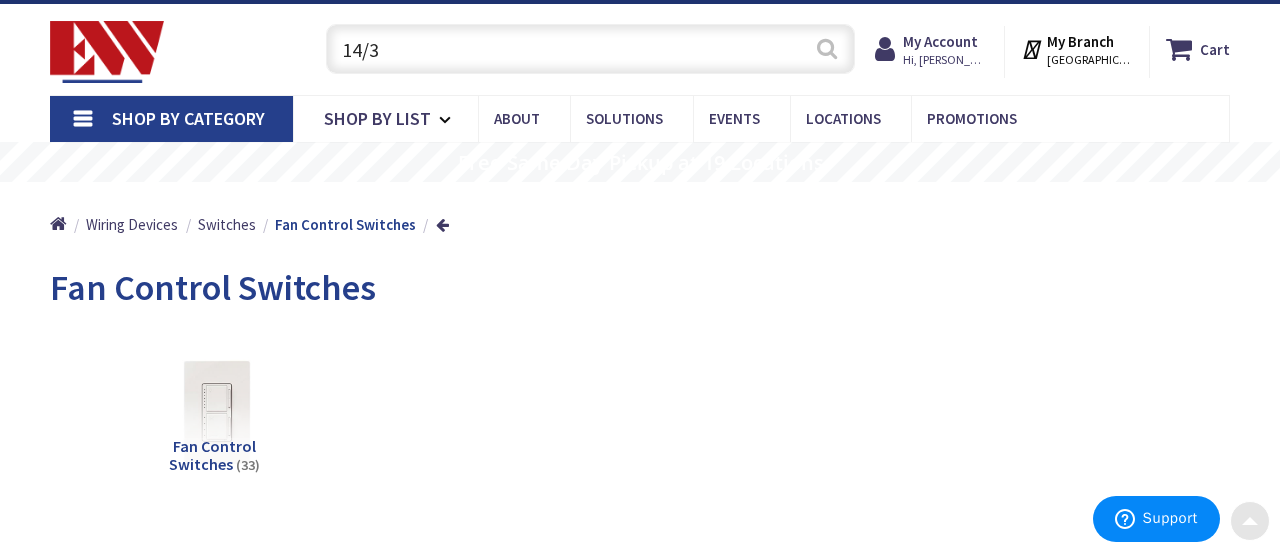 scroll, scrollTop: 0, scrollLeft: 0, axis: both 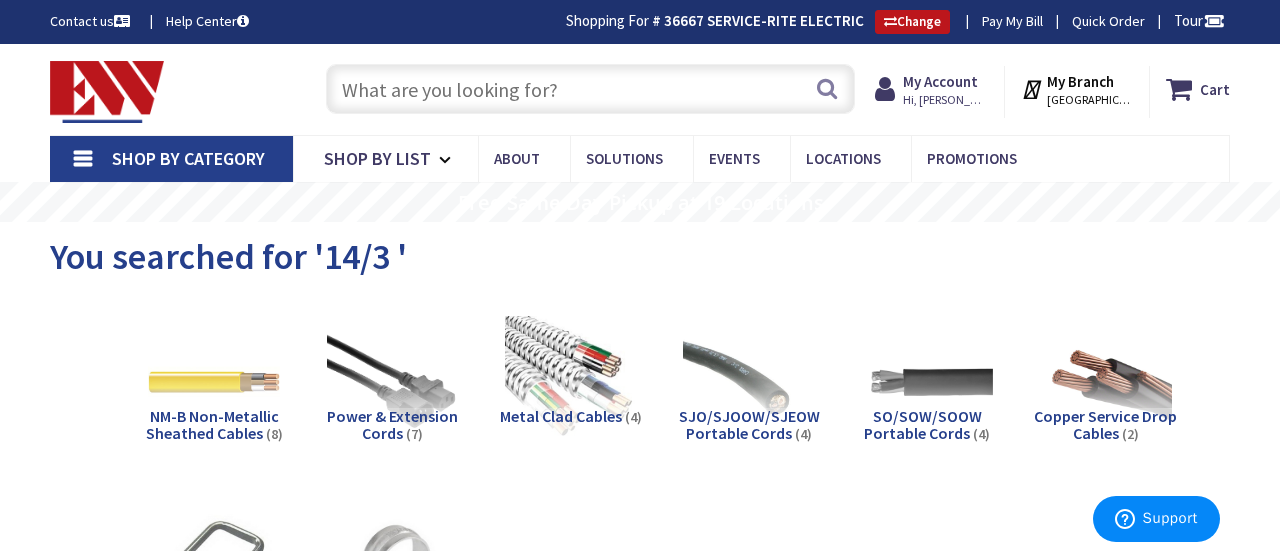 click at bounding box center (107, 92) 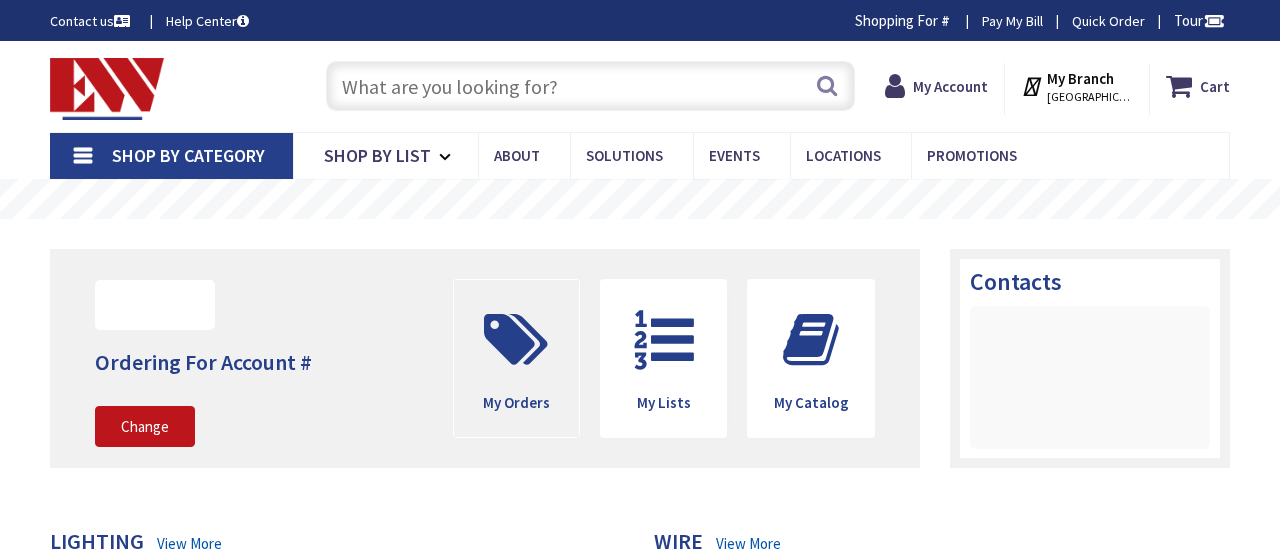 scroll, scrollTop: 0, scrollLeft: 0, axis: both 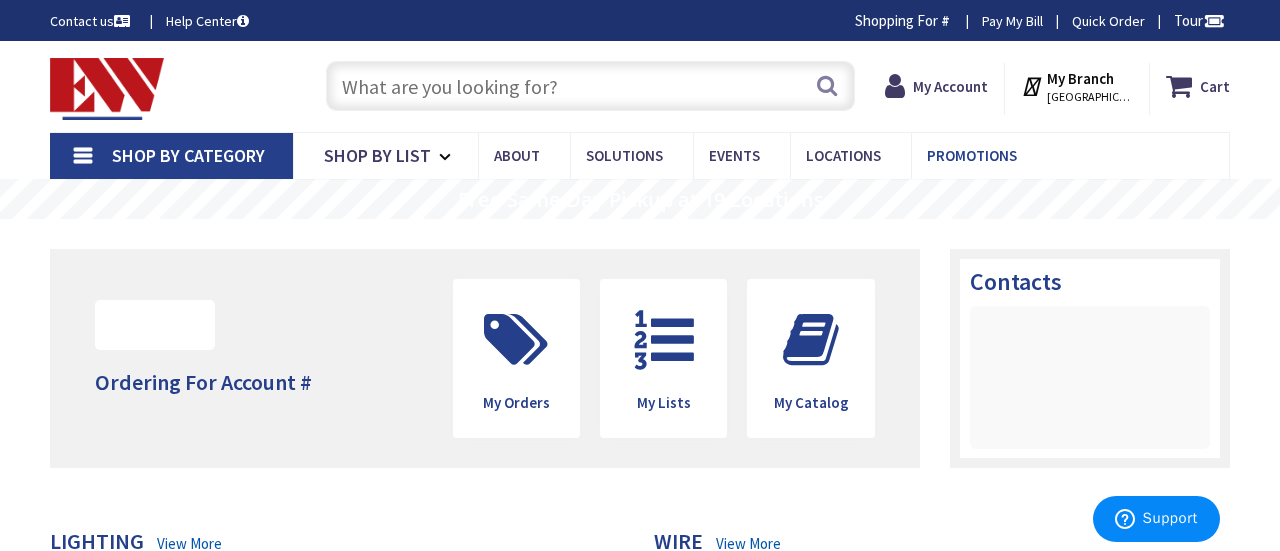 click on "Promotions" at bounding box center [972, 155] 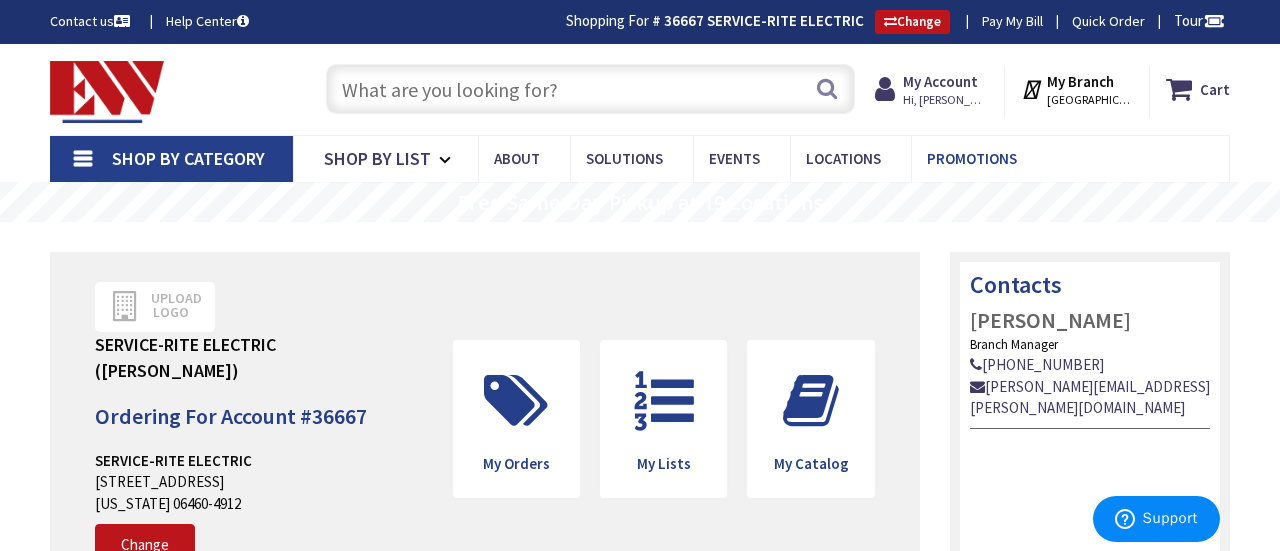 click on "Promotions" at bounding box center [972, 158] 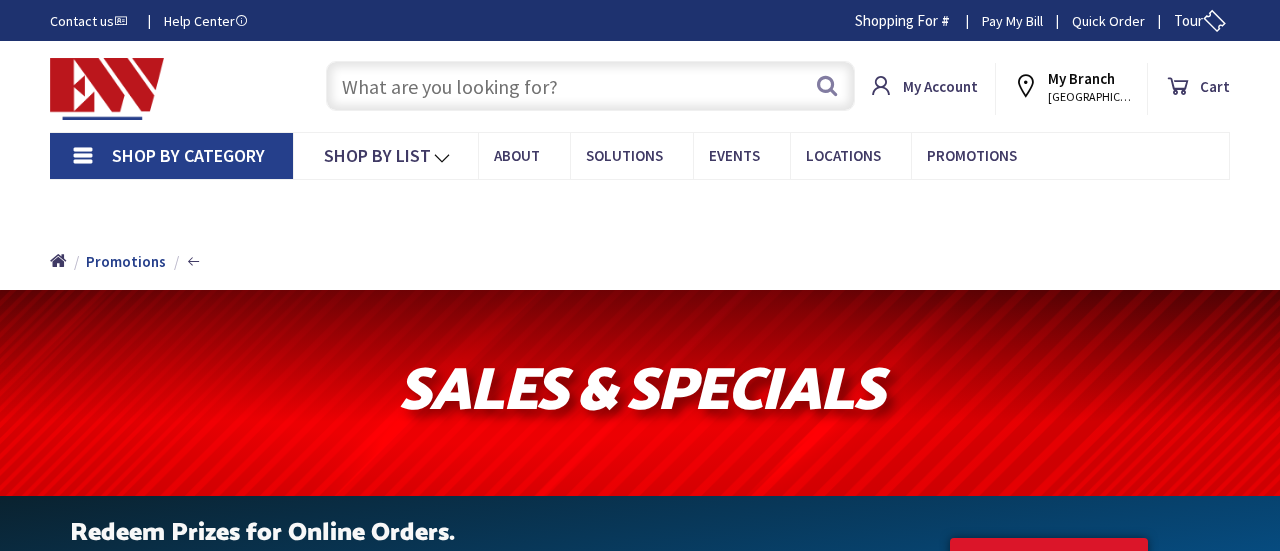 scroll, scrollTop: 0, scrollLeft: 0, axis: both 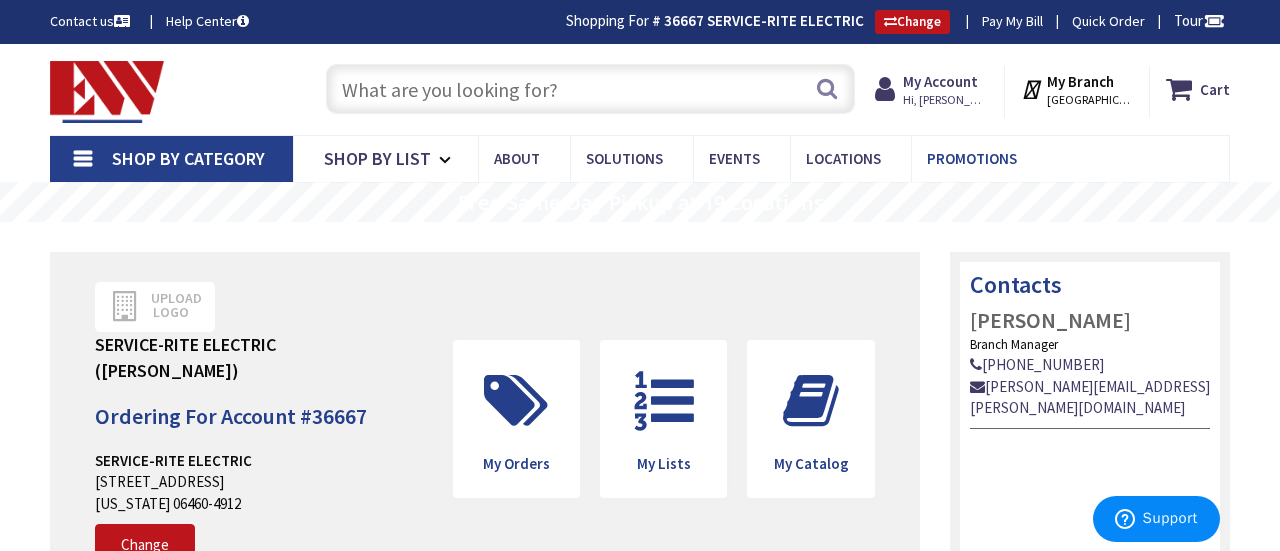 click on "Promotions" at bounding box center (972, 158) 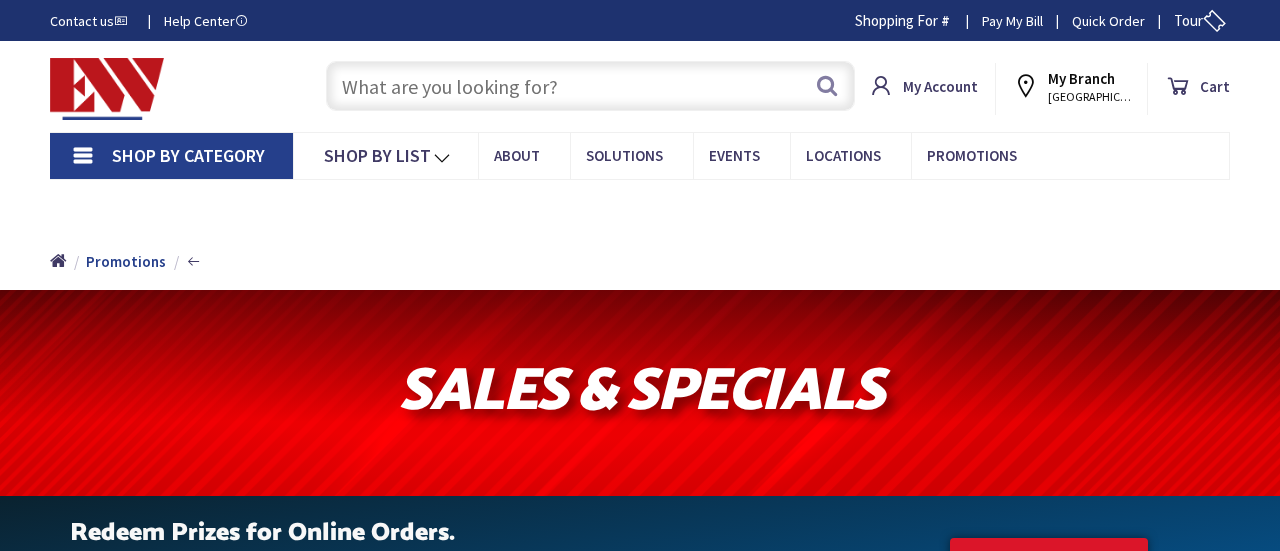 scroll, scrollTop: 0, scrollLeft: 0, axis: both 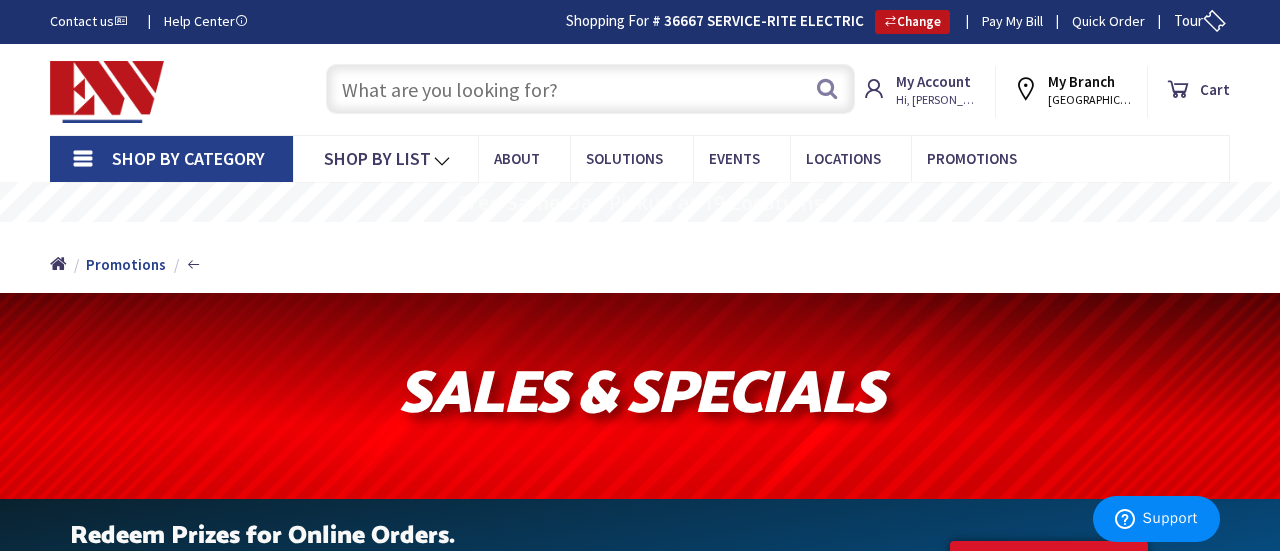 click at bounding box center [107, 92] 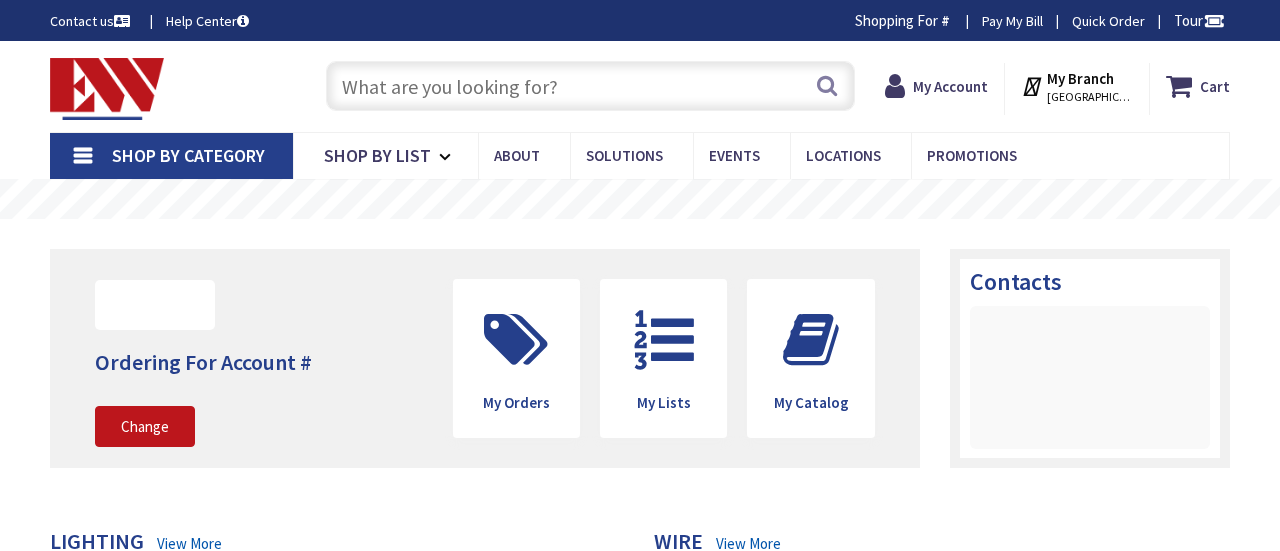 scroll, scrollTop: 0, scrollLeft: 0, axis: both 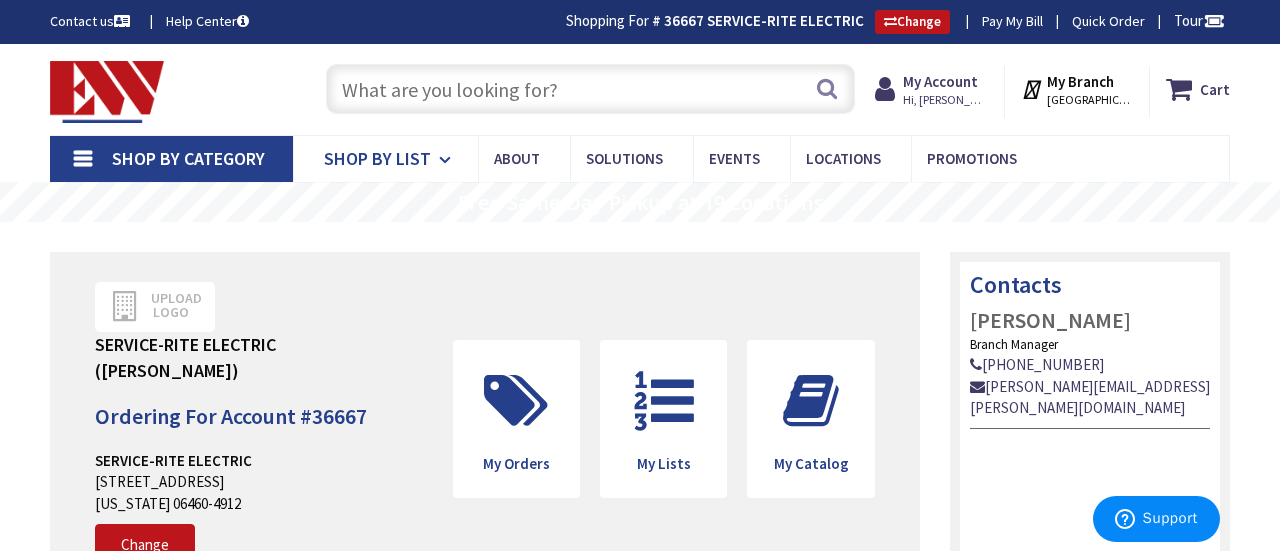 click on "Shop By List" at bounding box center (385, 159) 